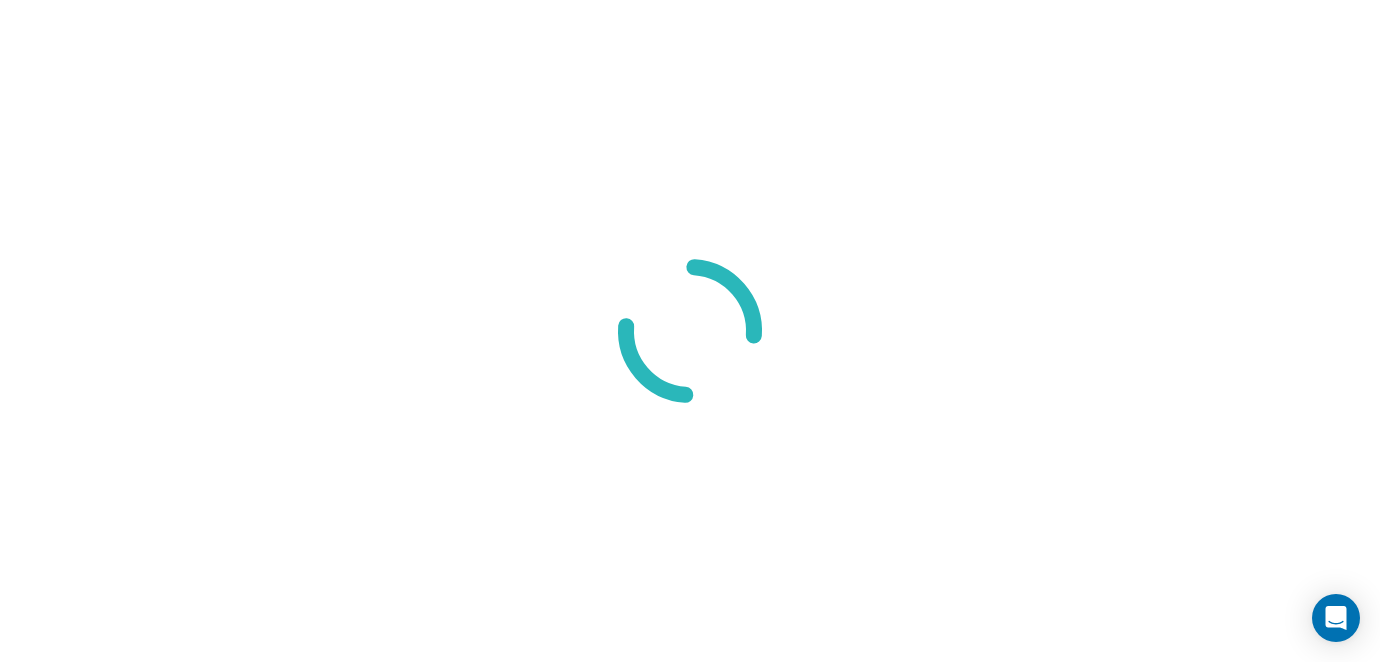 scroll, scrollTop: 0, scrollLeft: 0, axis: both 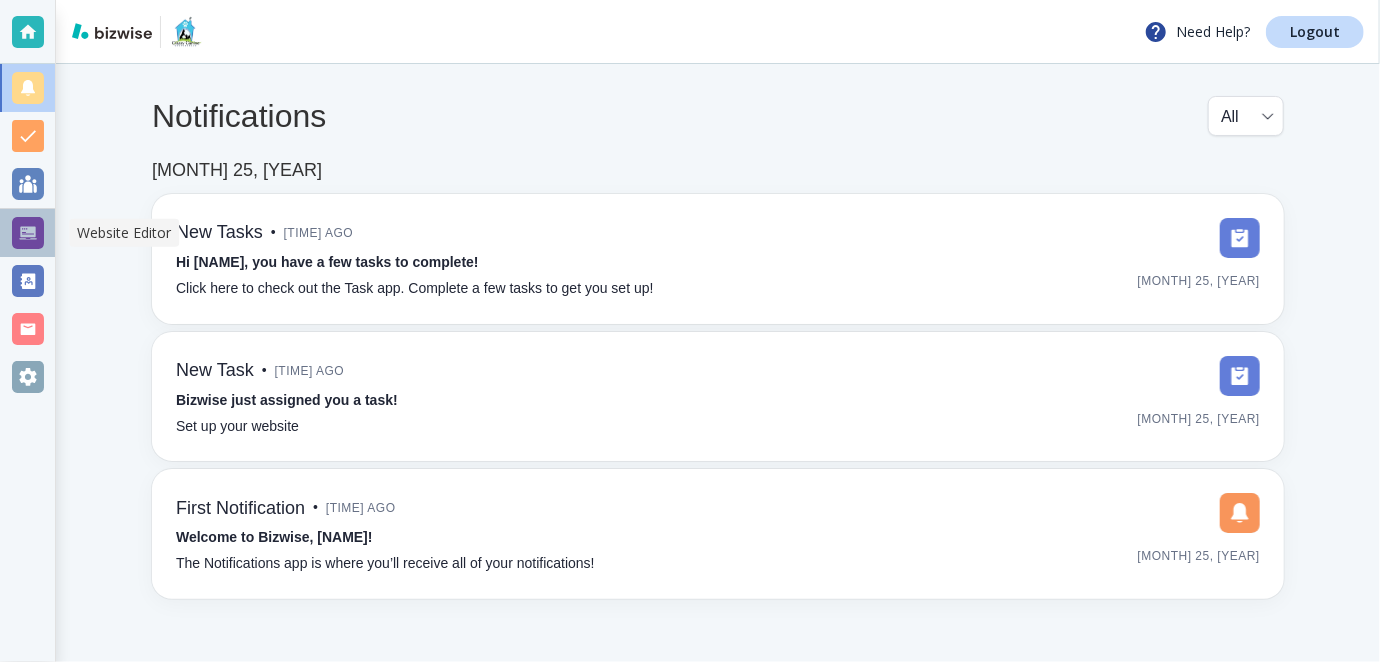 click at bounding box center [27, 233] 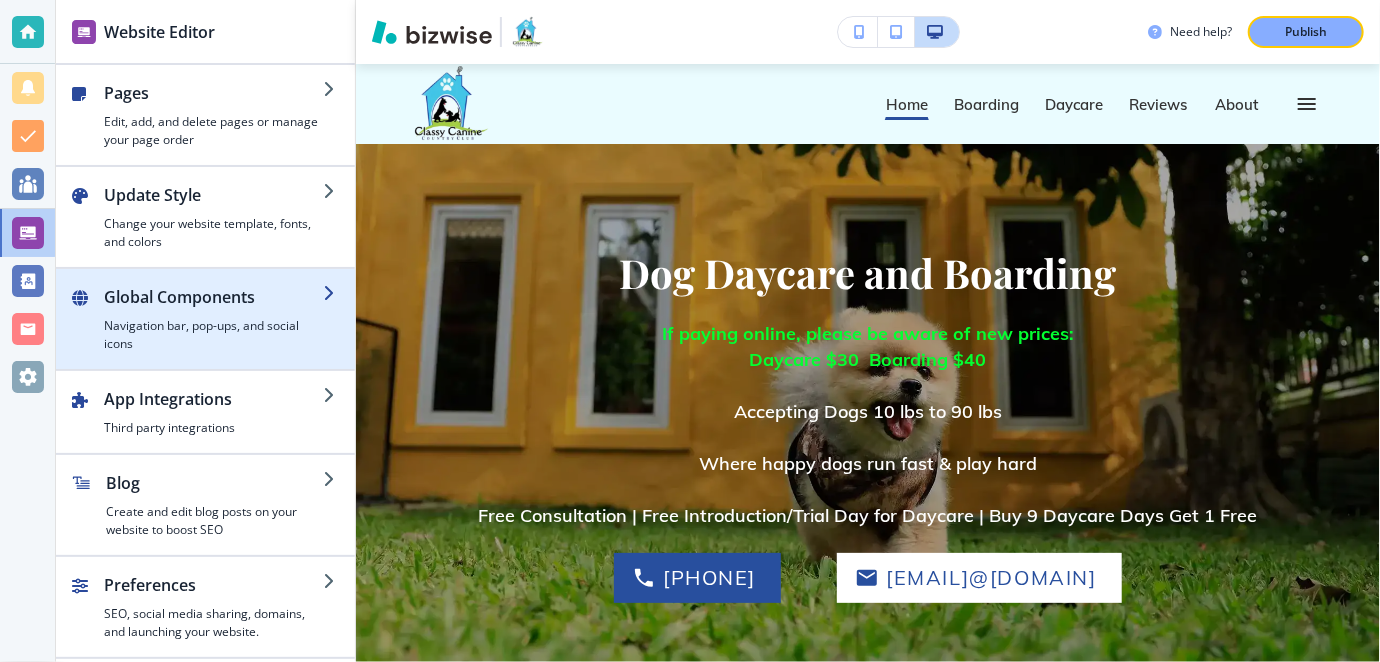 click at bounding box center [339, 319] 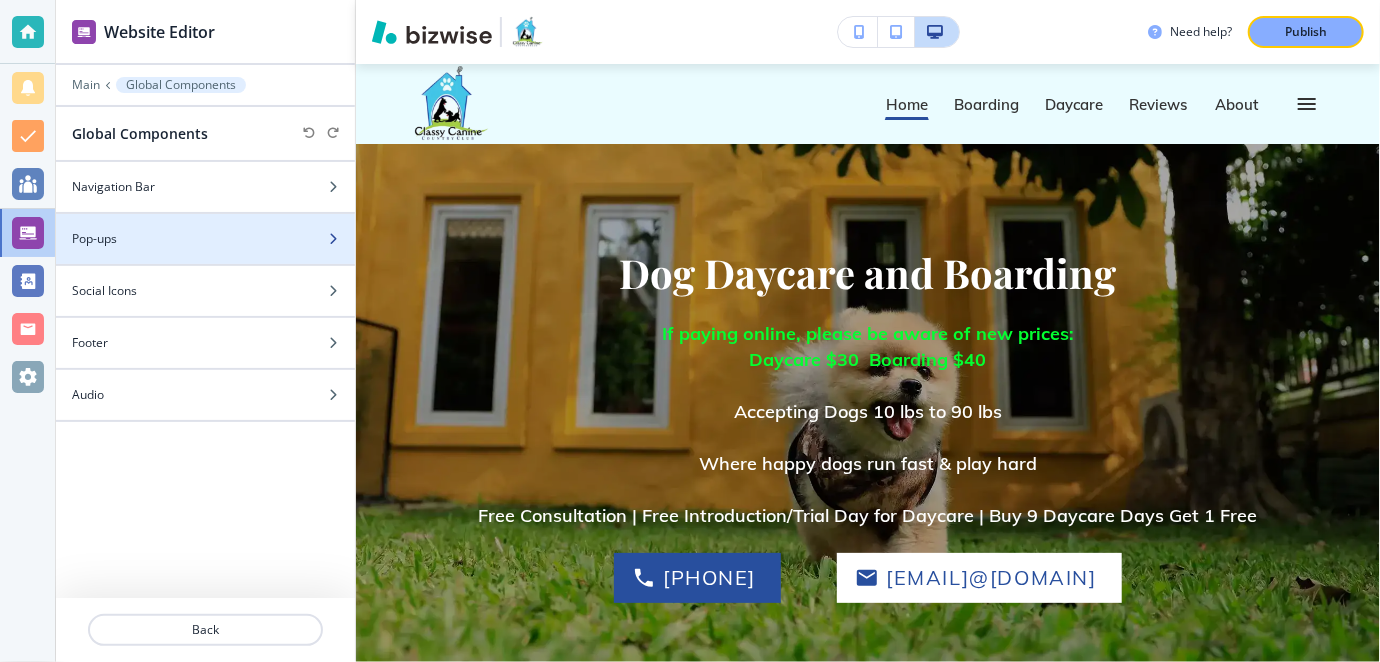 click at bounding box center (333, 239) 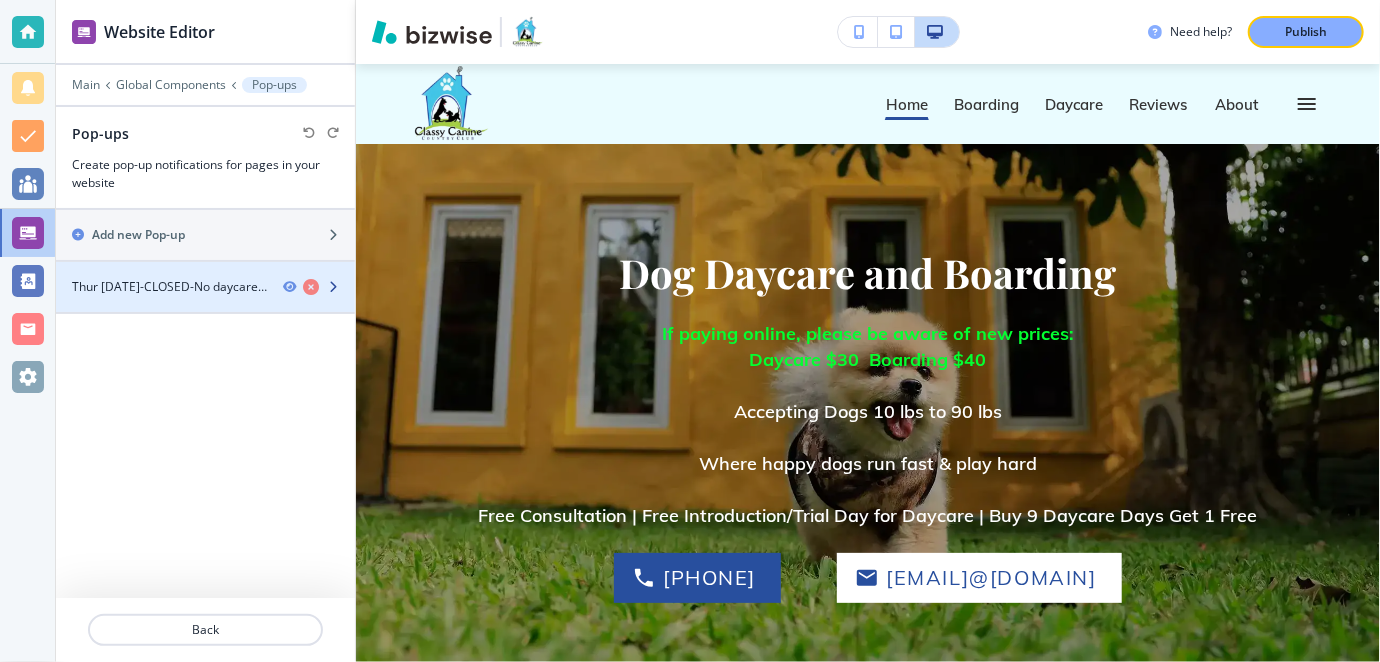 click at bounding box center (333, 287) 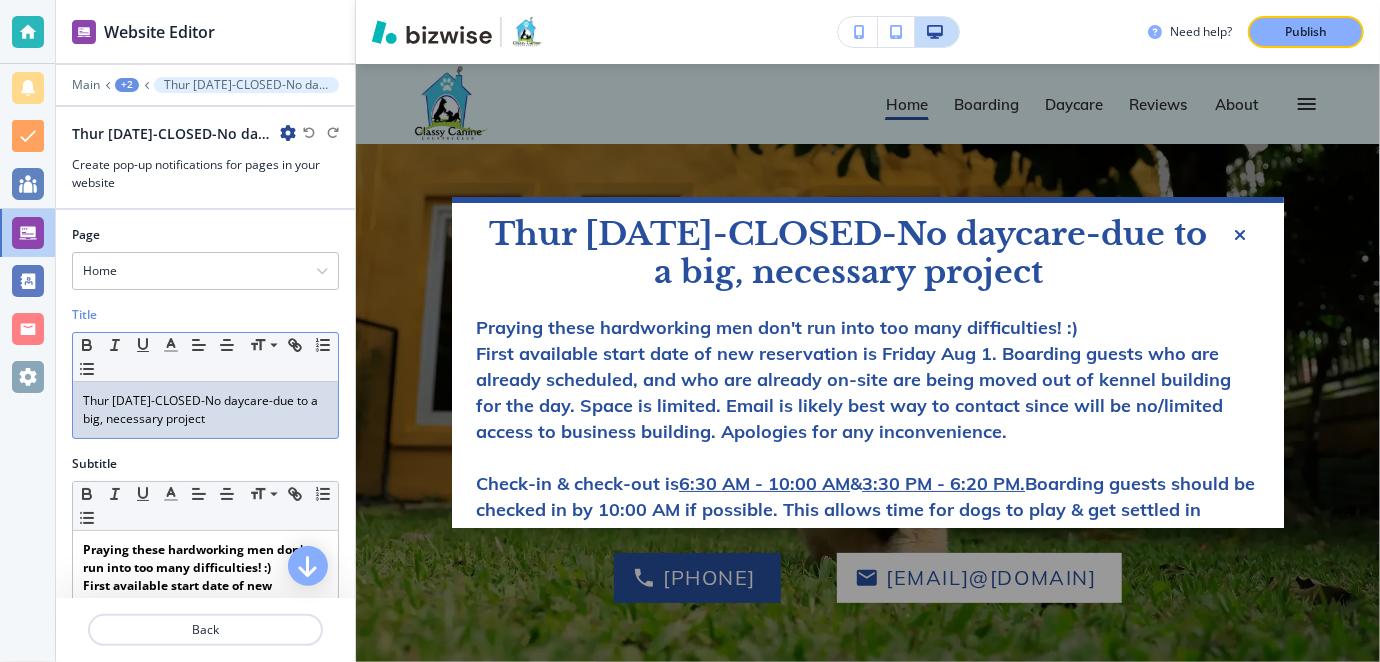 click on "Thur [DATE]-CLOSED-No daycare-due to a big, necessary project" at bounding box center [205, 410] 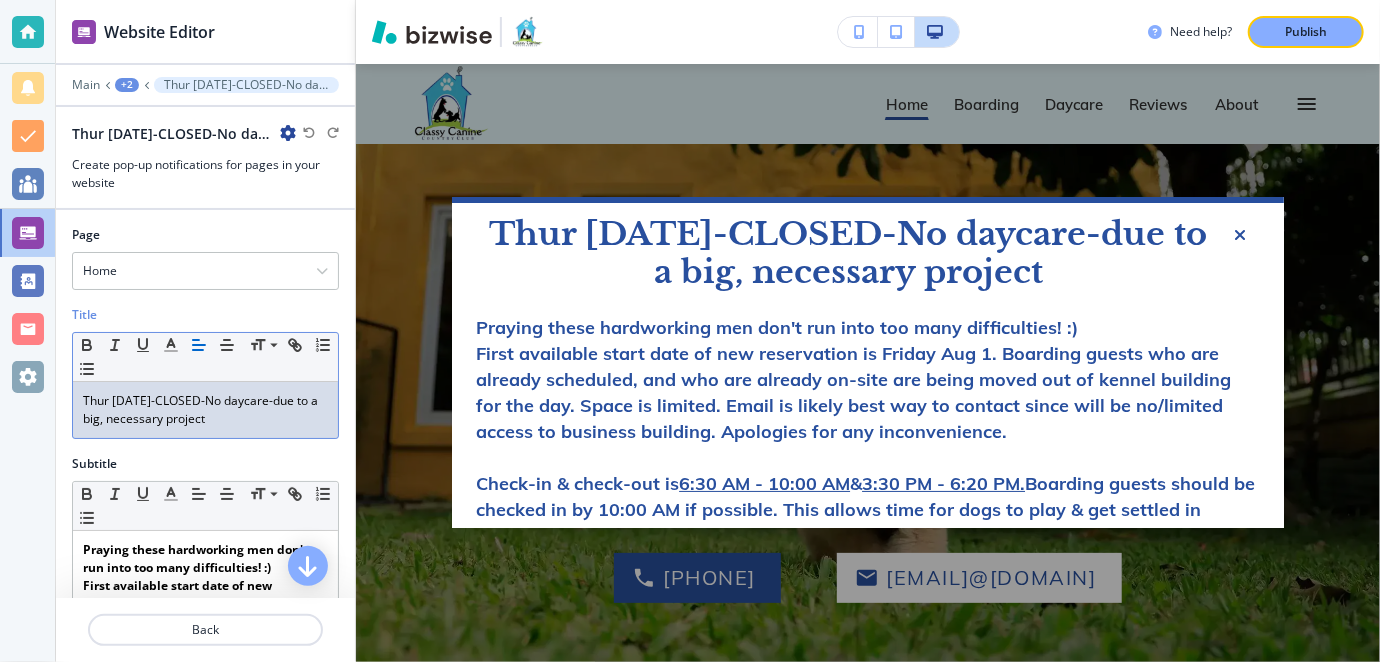 type 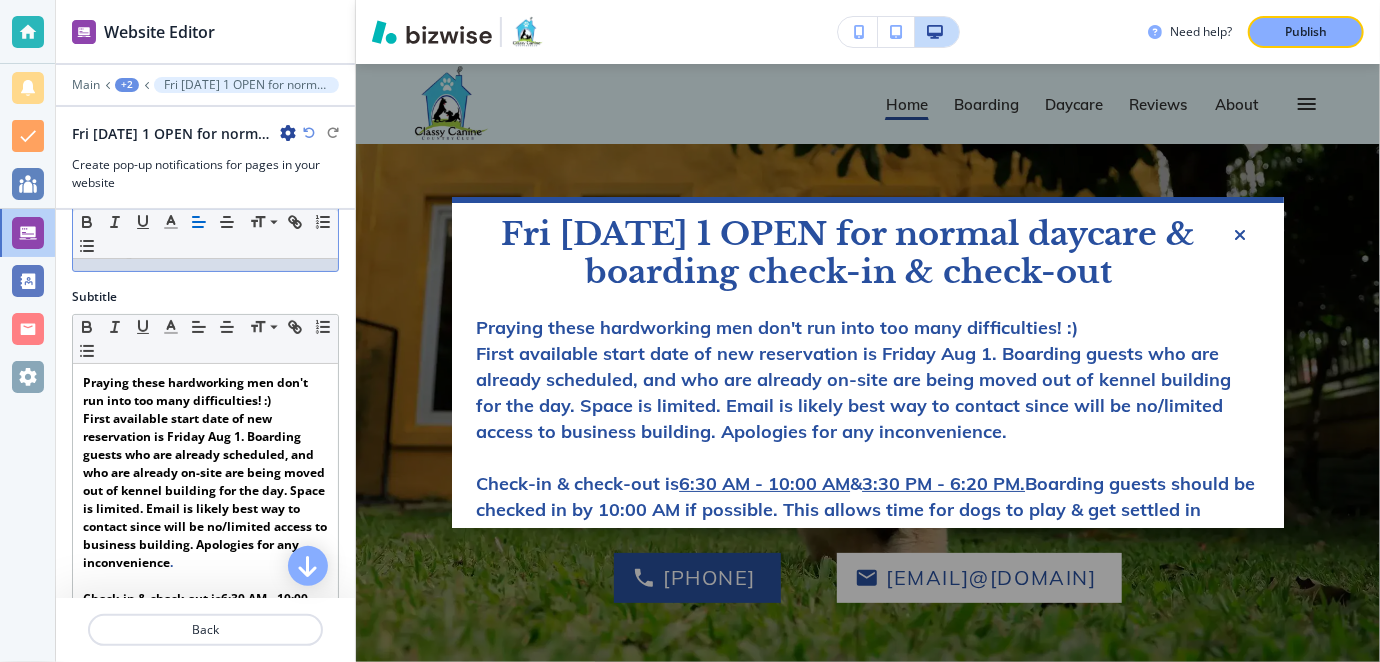 scroll, scrollTop: 164, scrollLeft: 0, axis: vertical 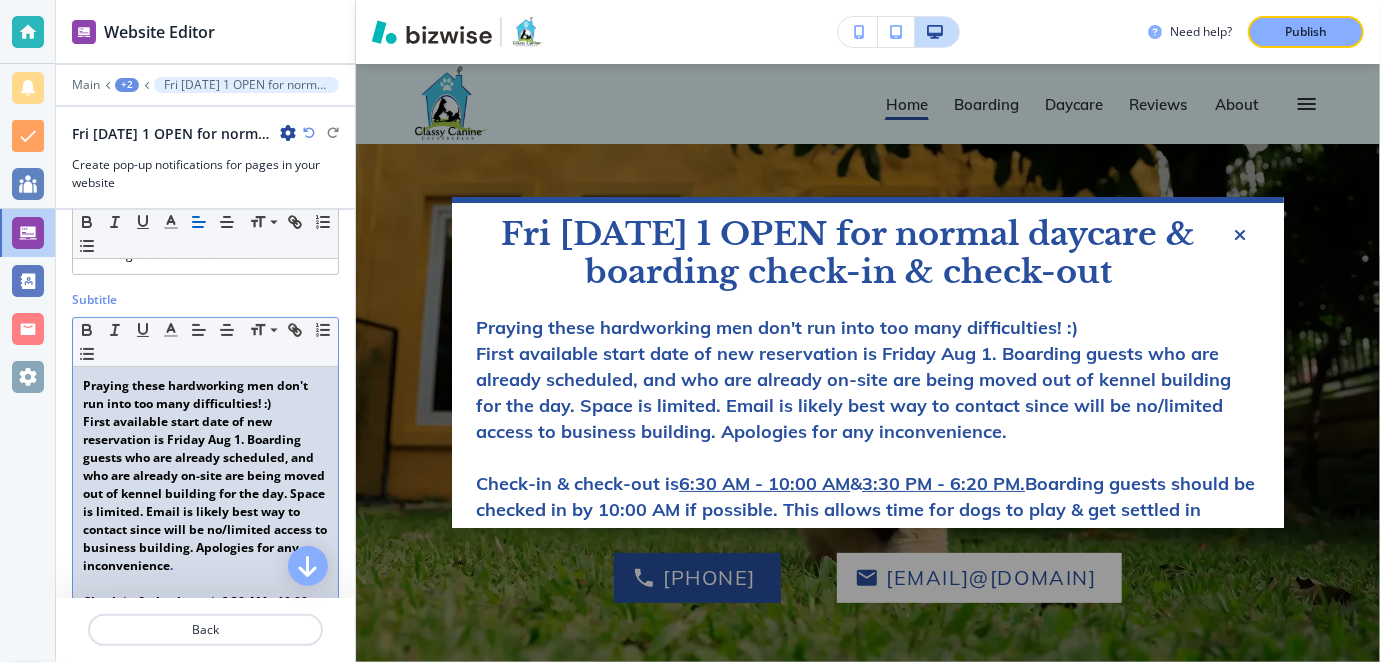 click on "Praying these hardworking men don't run into too many difficulties! :)" at bounding box center (197, 394) 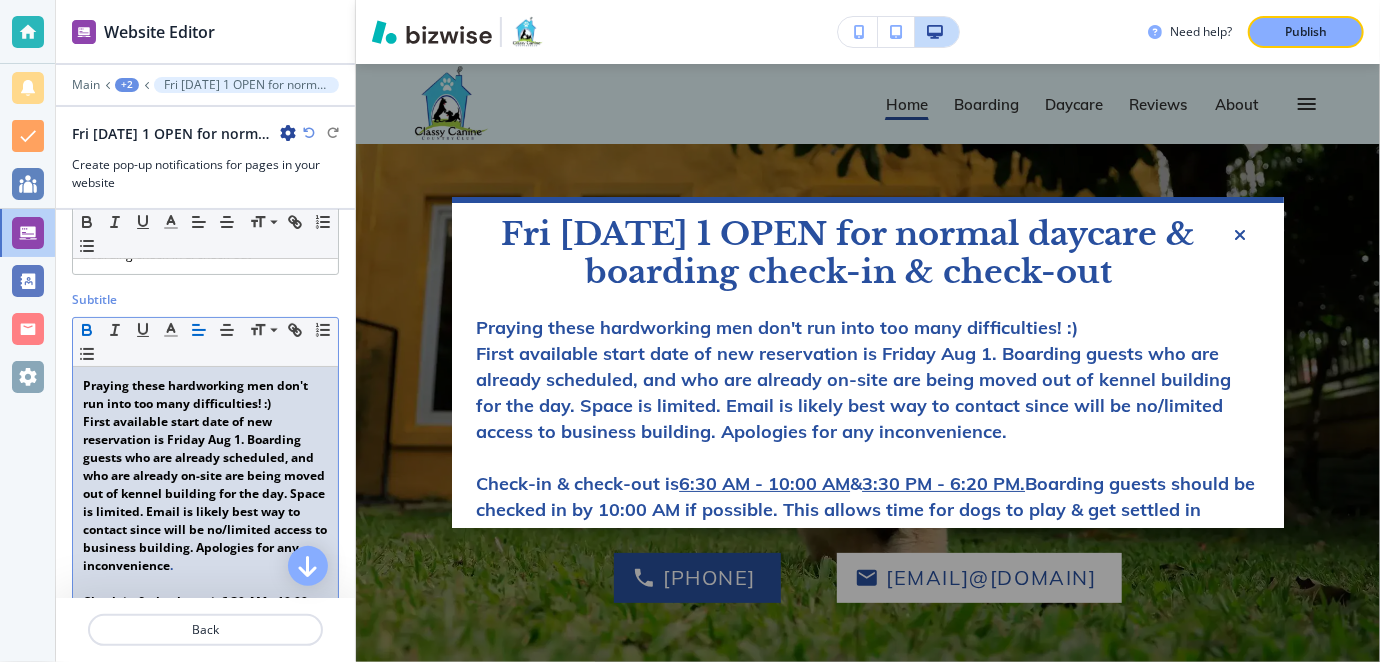 type 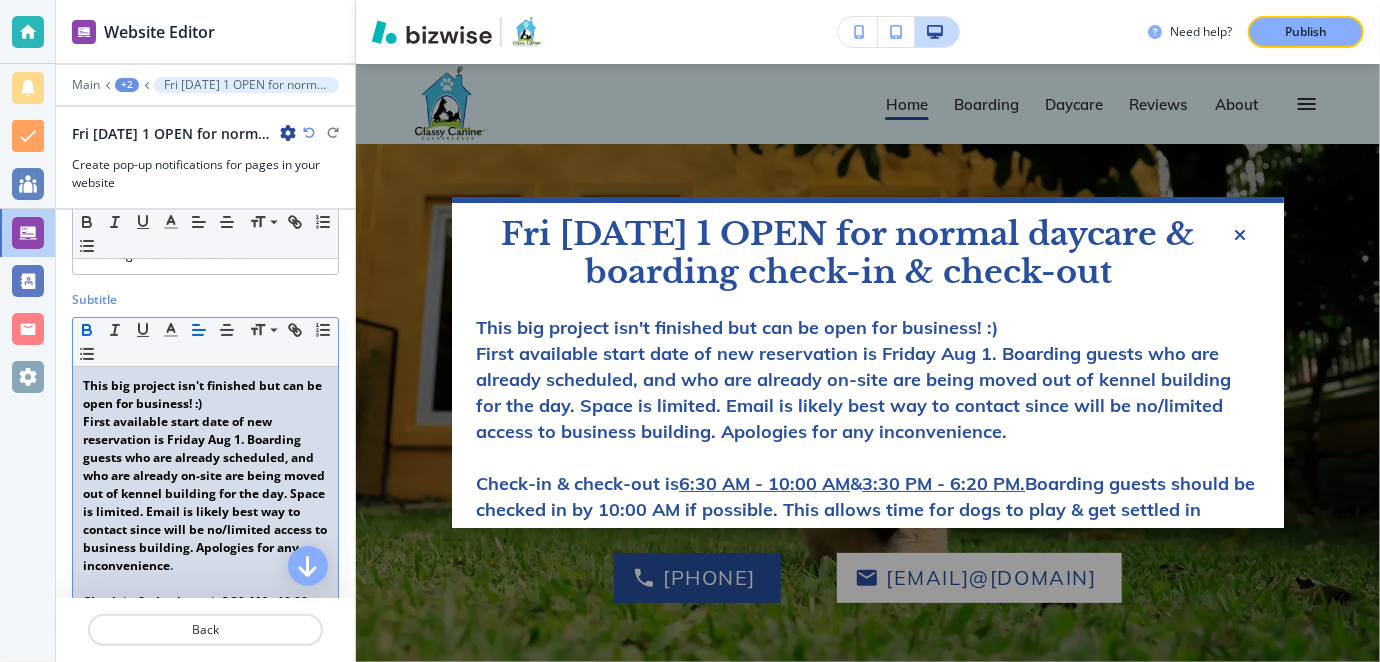 click on "First available start date of new reservation is Friday Aug 1. Boarding guests who are already scheduled, and who are already on-site are being moved out of kennel building for the day. Space is limited. Email is likely best way to contact since will be no/limited access to business building. Apologies for any inconvenience" at bounding box center (206, 493) 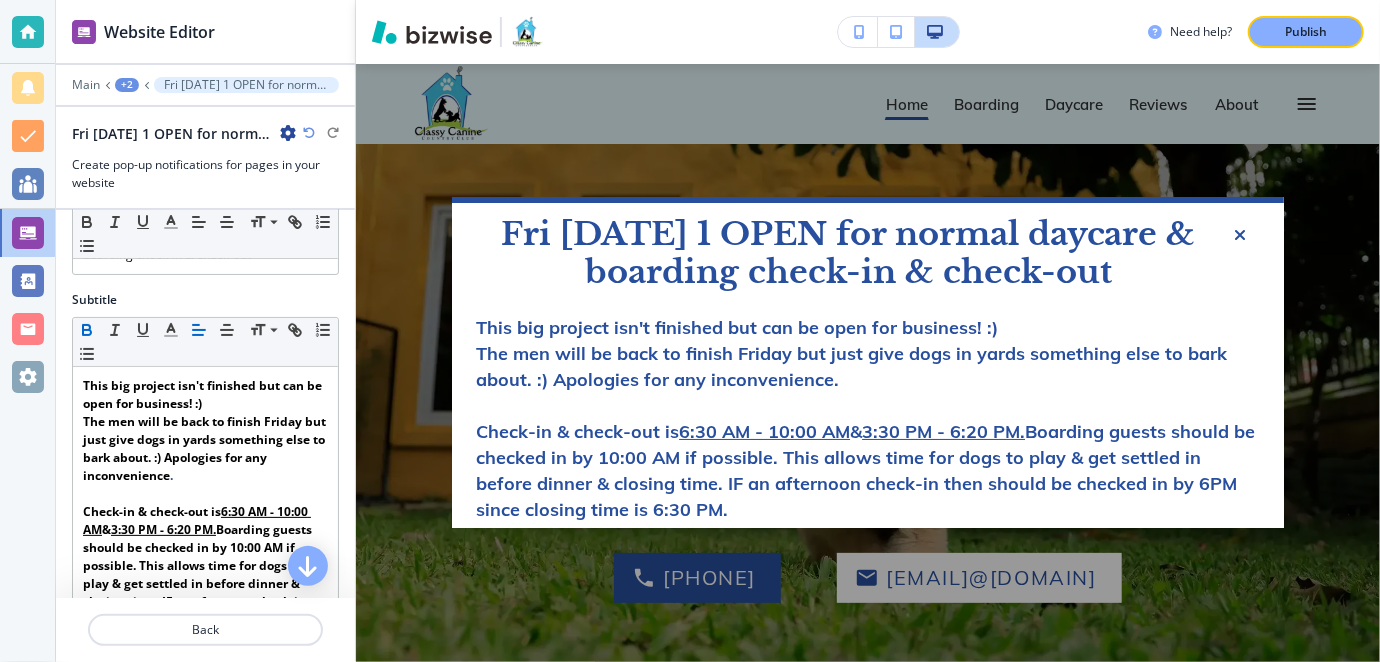 click on "The men will be back to finish Friday but just give dogs in yards something else to bark about. :) Apologies for any inconvenience" at bounding box center [851, 366] 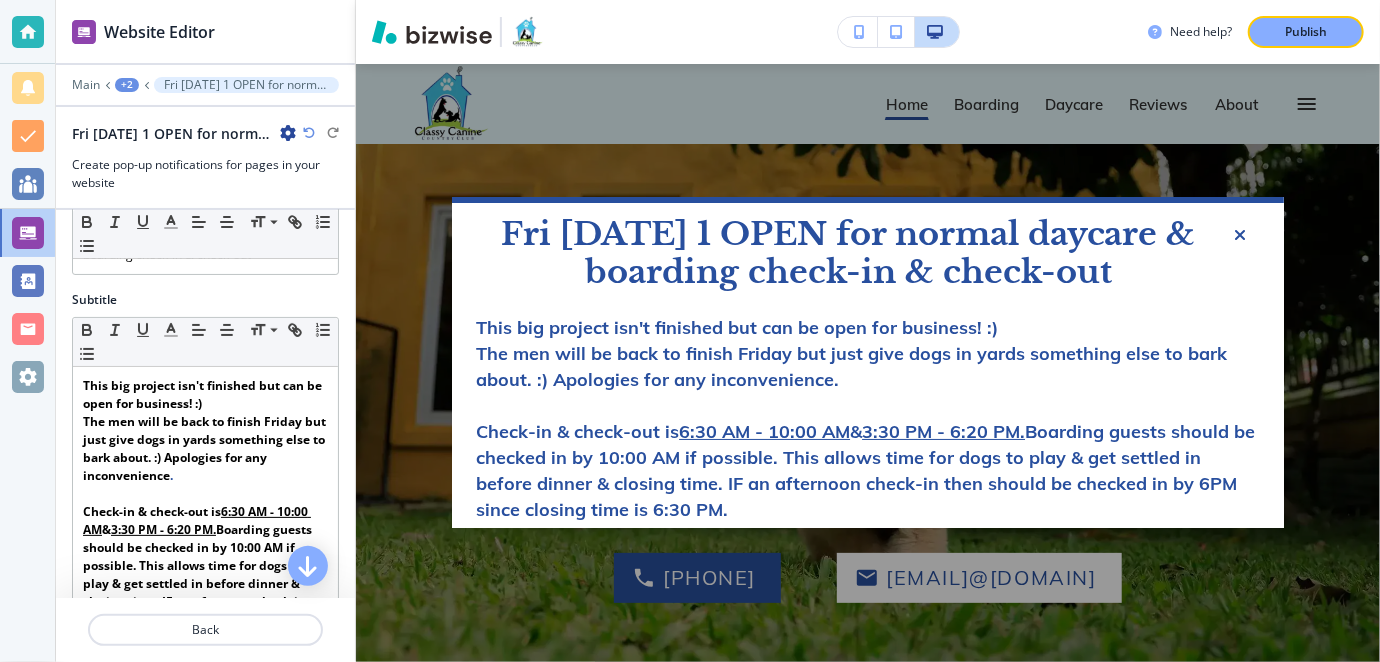 click on "This big project isn't finished but can be open for business! :)" at bounding box center (737, 327) 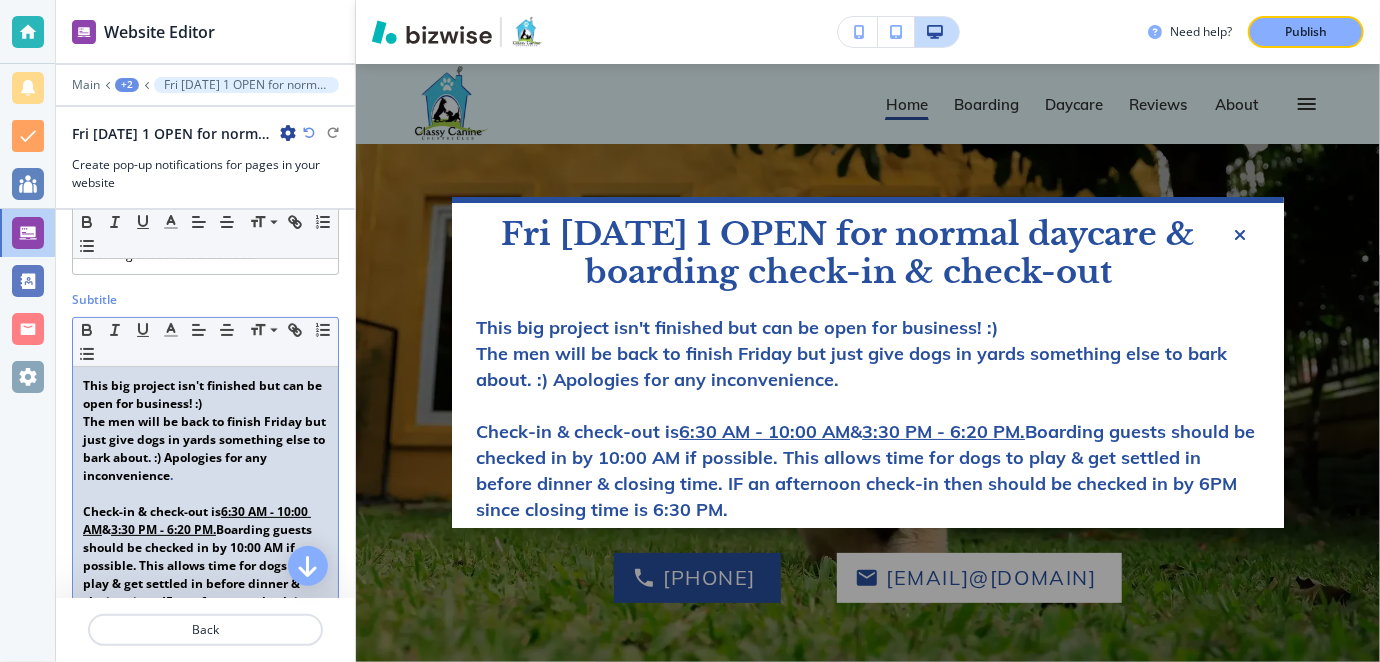 click on "This big project isn't finished but can be open for business! :)" at bounding box center (204, 394) 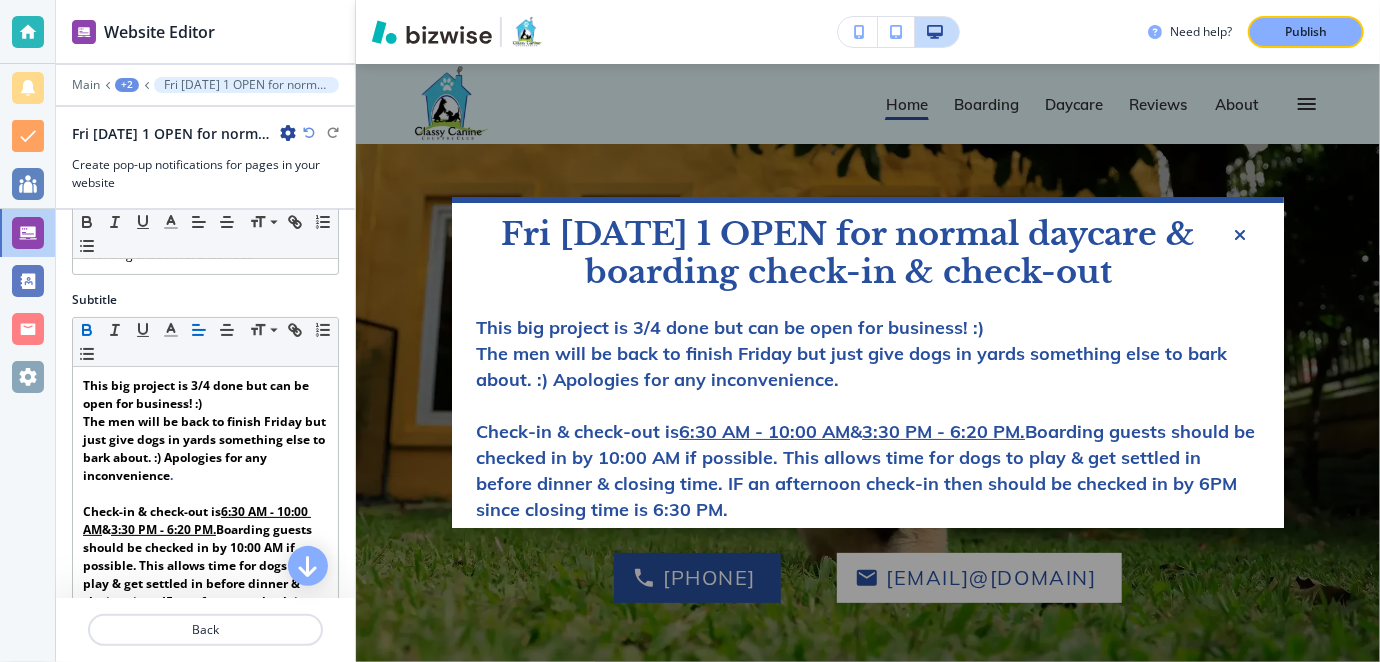 click on "This big project is 3/4 done but can be open for business! :)" at bounding box center [730, 327] 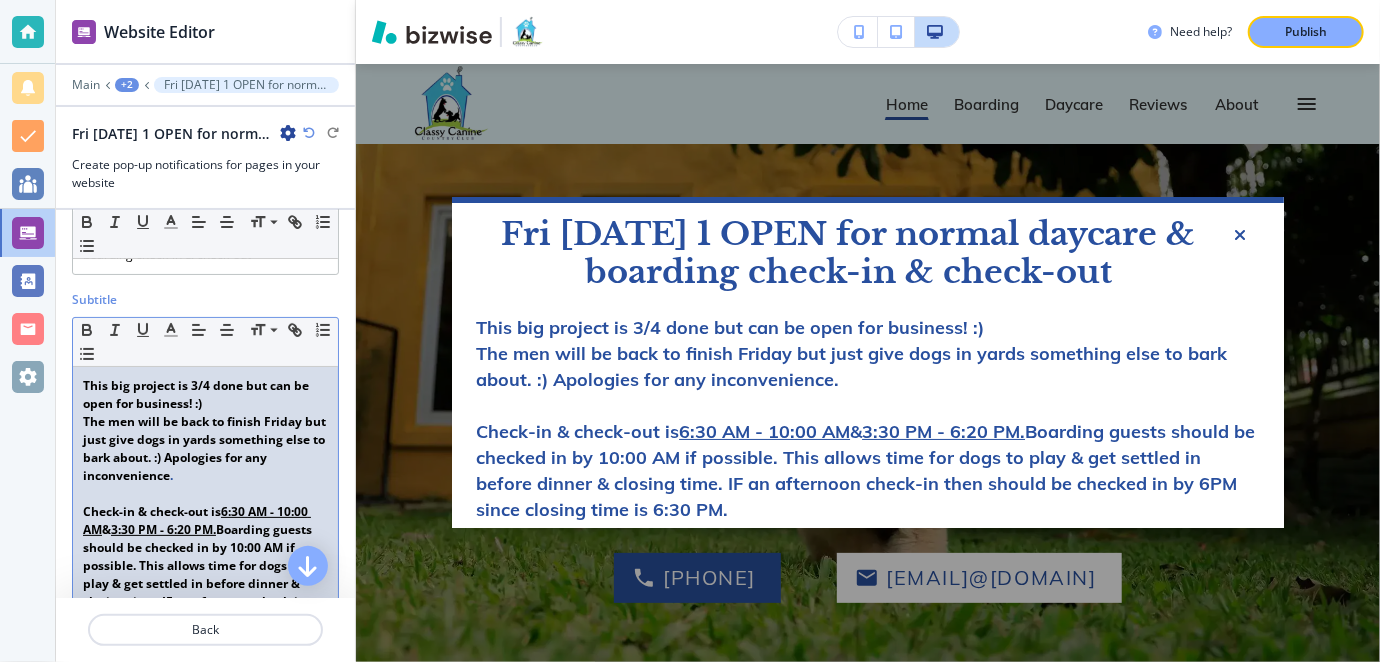 click on "This big project is 3/4 done but can be open for business! :)" at bounding box center (197, 394) 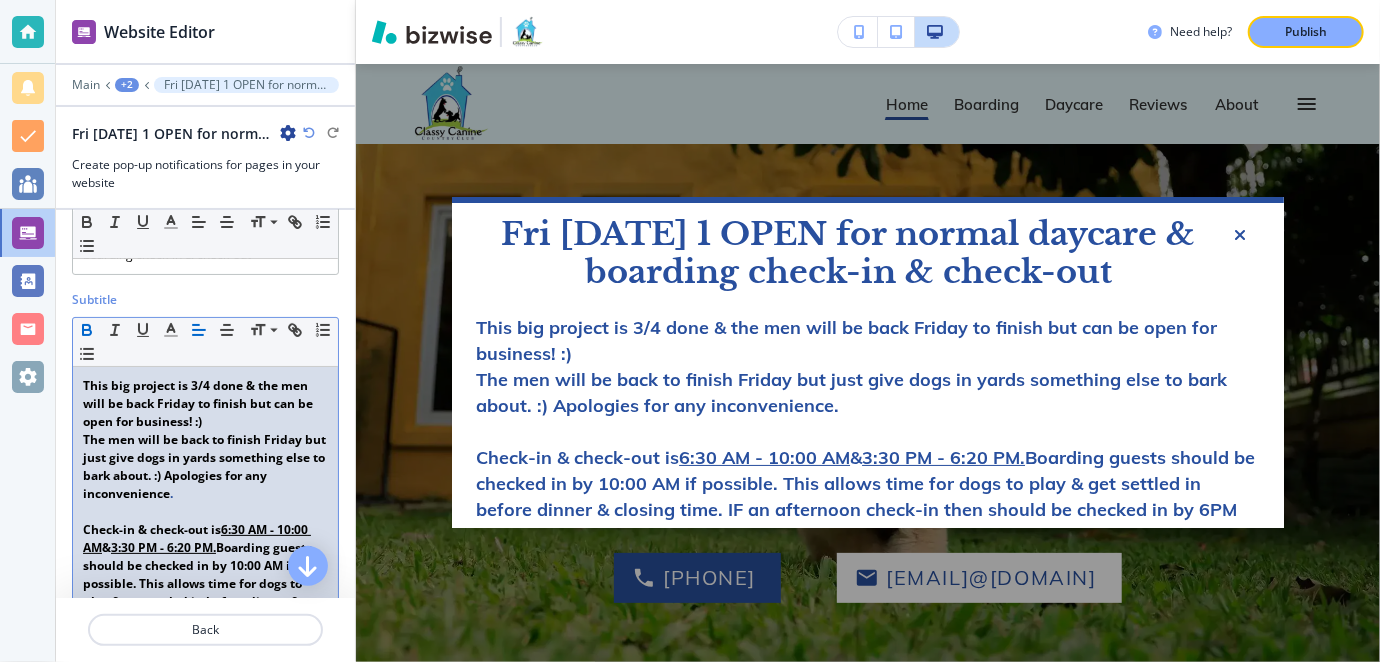 click on "This big project is 3/4 done & the men will be back Friday to finish but can be open for business! :)" at bounding box center (205, 404) 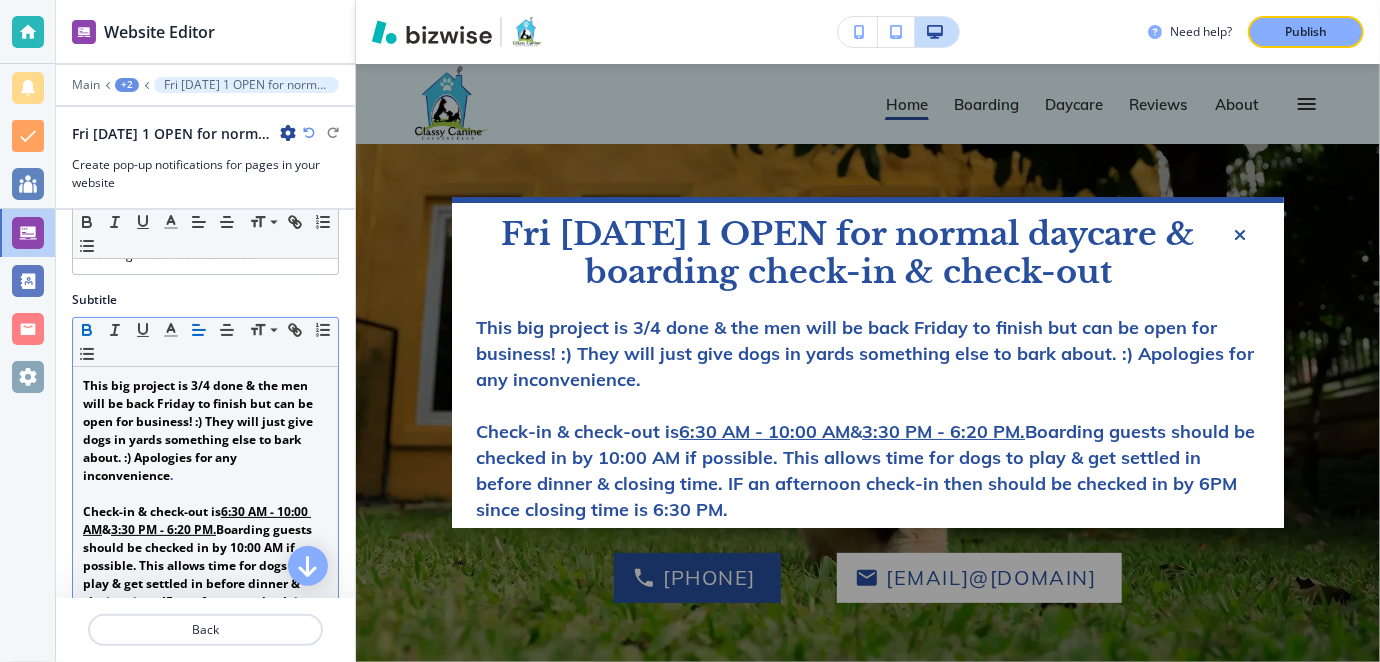 click on "This big project is 3/4 done & the men will be back Friday to finish but can be open for business! :) They will just give dogs in yards something else to bark about. :) Apologies for any inconvenience" at bounding box center (865, 353) 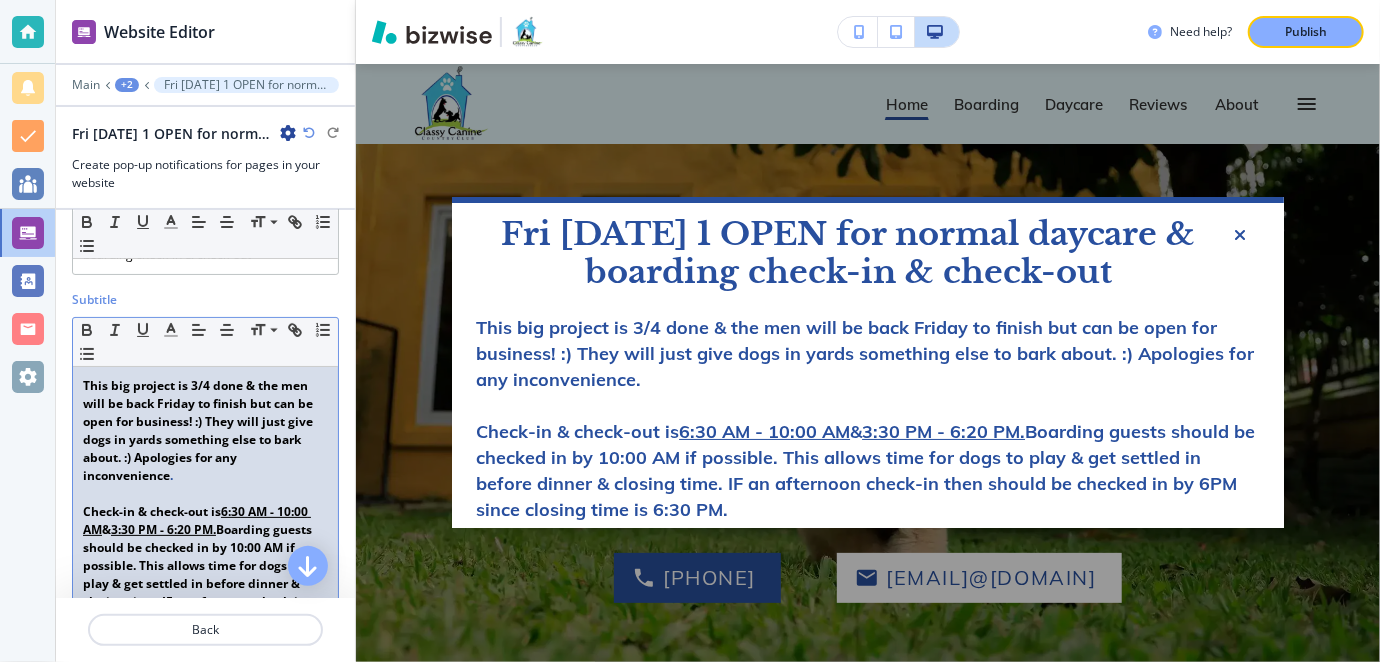 click on "This big project is 3/4 done & the men will be back Friday to finish but can be open for business! :) They will just give dogs in yards something else to bark about. :) Apologies for any inconvenience" at bounding box center [199, 430] 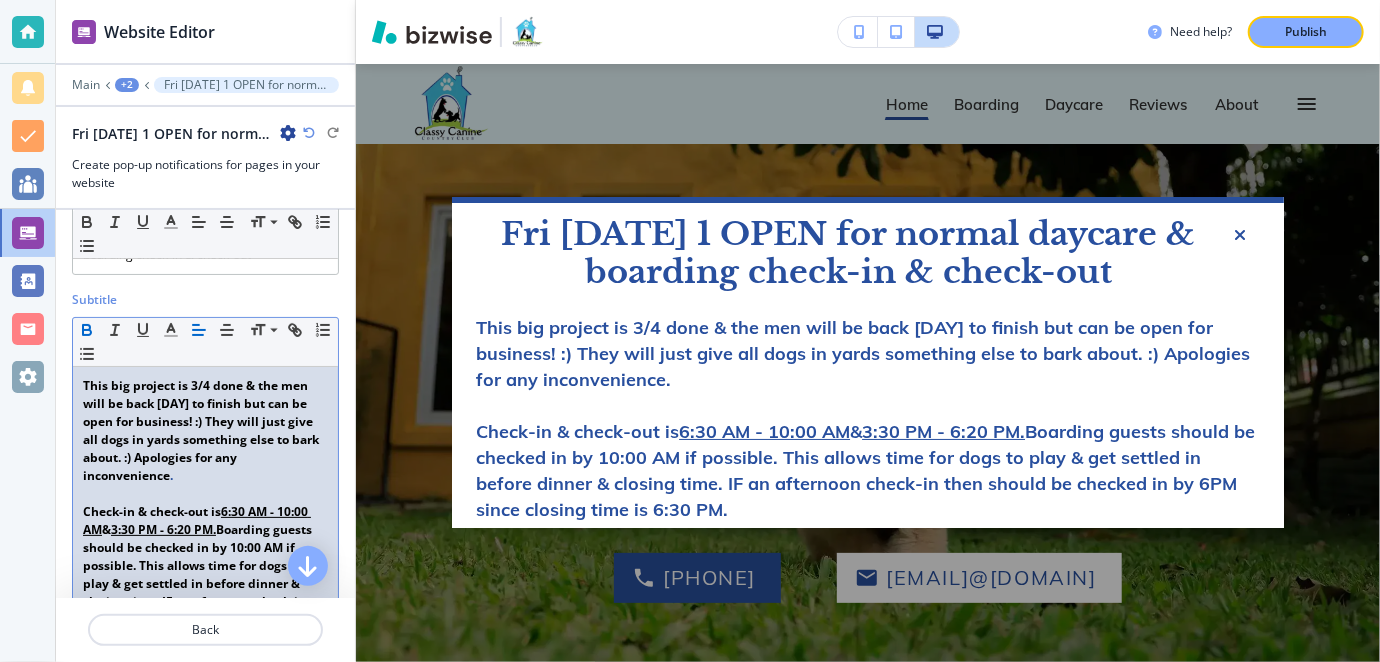 click on "This big project is 3/4 done & the men will be back [DAY] to finish but can be open for business! :) They will just give all dogs in yards something else to bark about. :) Apologies for any inconvenience" at bounding box center (202, 430) 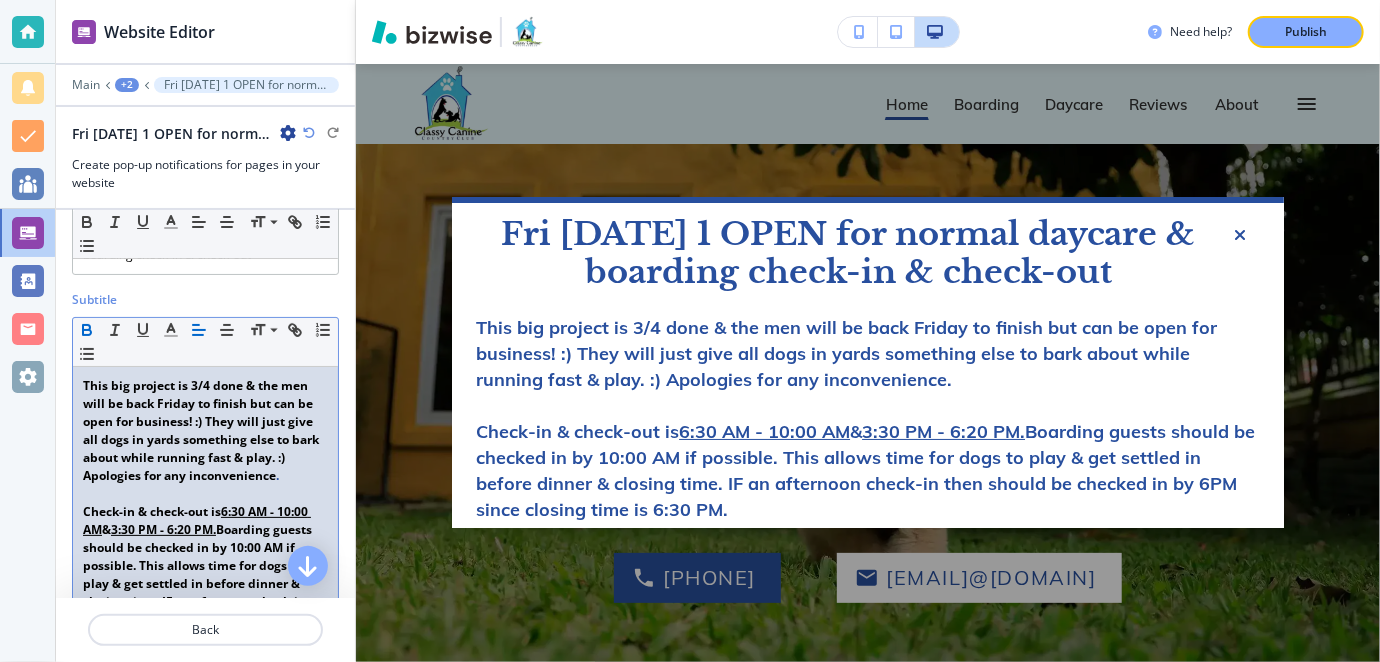 click on "This big project is 3/4 done & the men will be back [DAY] to finish but can be open for business! :) They will just give all dogs in yards something else to bark about while running fast & playing hard. :) Apologies for any inconvenience ." at bounding box center (205, 431) 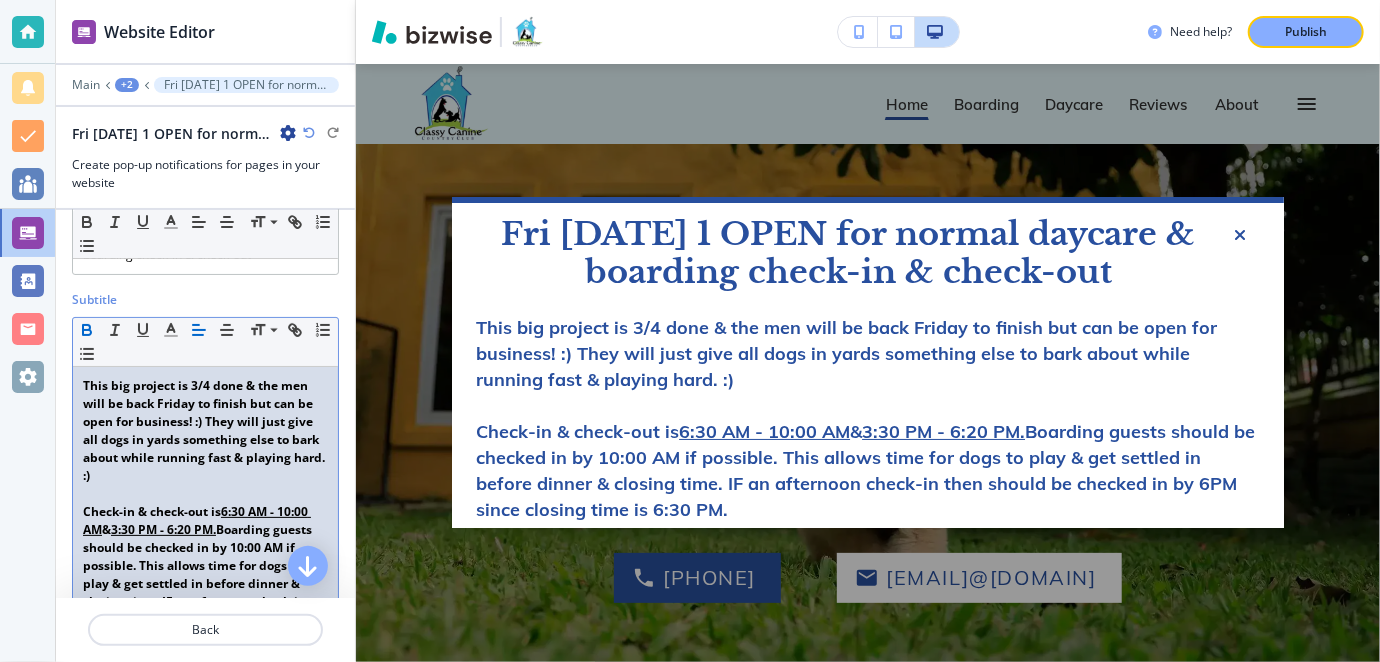 click on "This big project is 3/4 done & the men will be back Friday to finish but can be open for business! :) They will just give all dogs in yards something else to bark about while running fast & playing hard. :)" at bounding box center [205, 430] 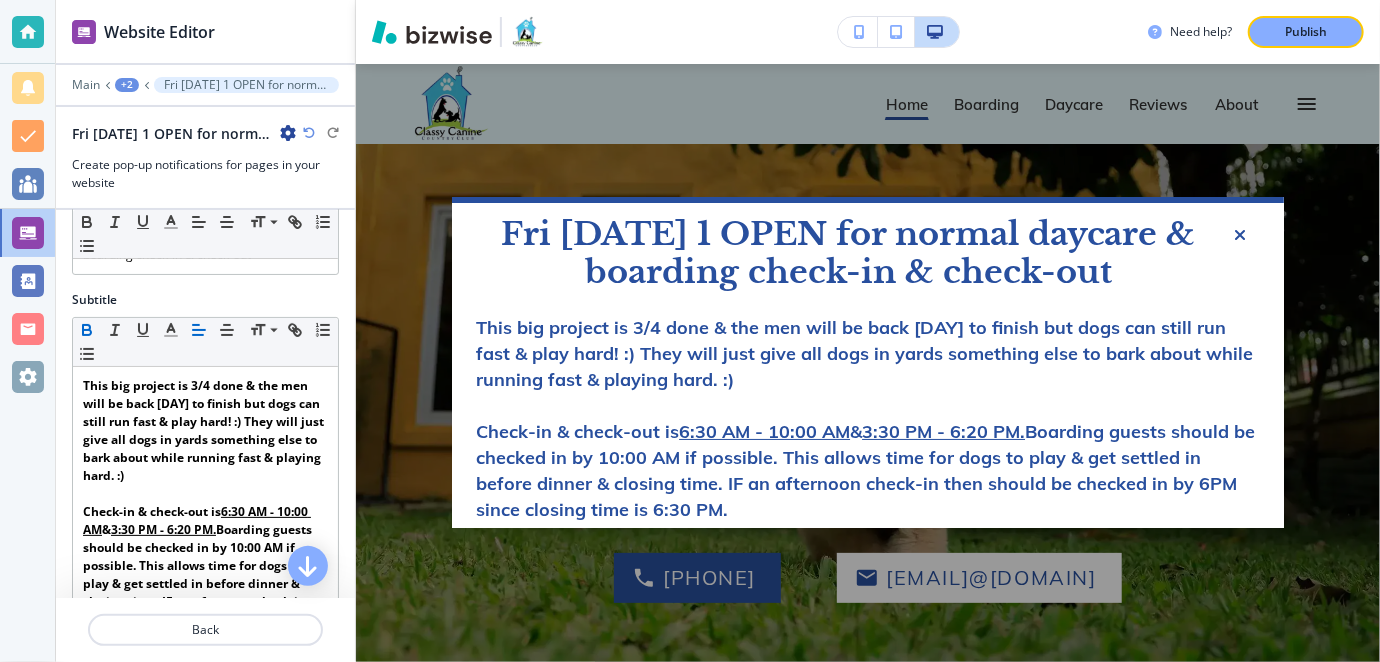 click on "This big project is 3/4 done & the men will be back [DAY] to finish but dogs can still run fast & play hard! :) They will just give all dogs in yards something else to bark about while running fast & playing hard. :)" at bounding box center [864, 353] 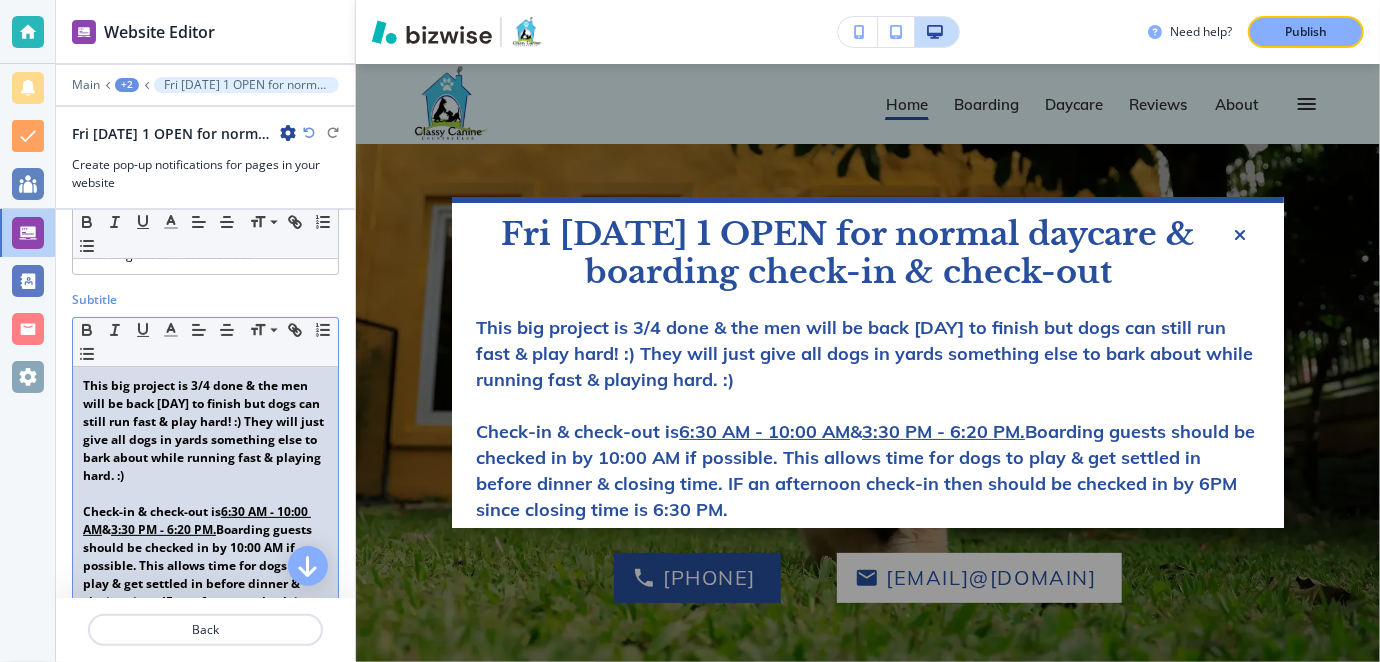 click on "This big project is 3/4 done & the men will be back [DAY] to finish but dogs can still run fast & play hard! :) They will just give all dogs in yards something else to bark about while running fast & playing hard. :)" at bounding box center (205, 430) 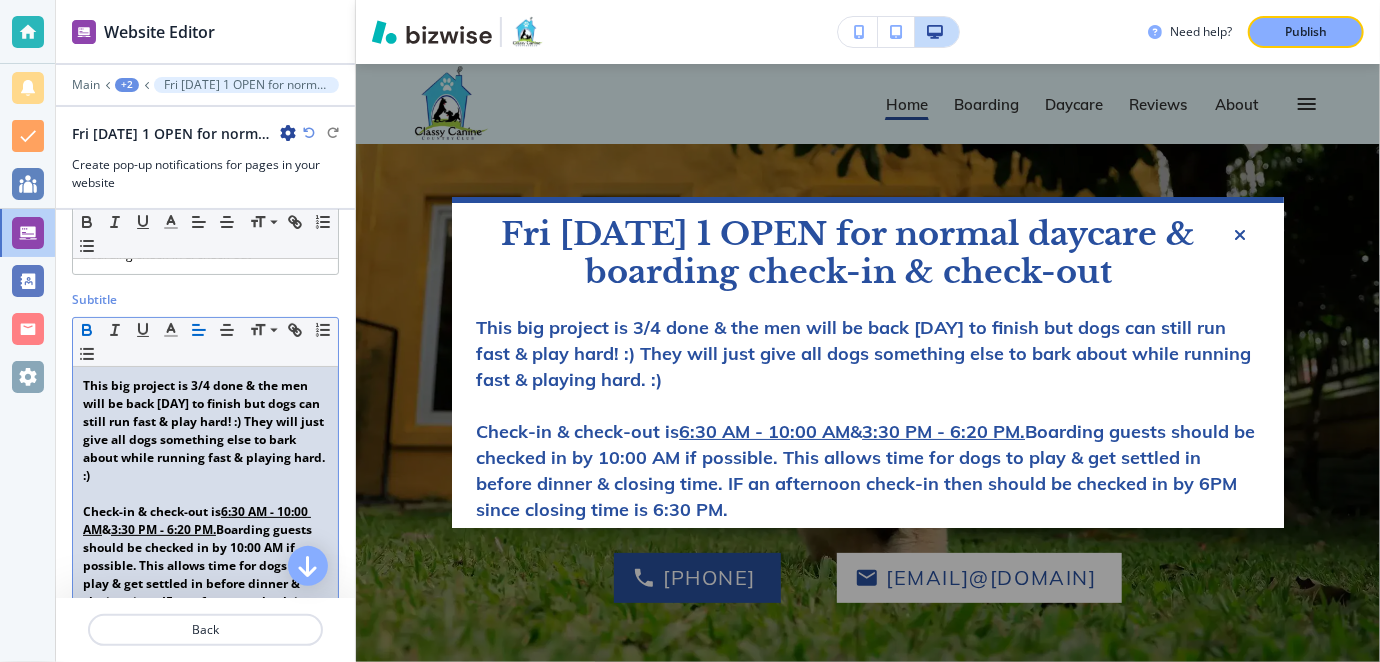 click on "This big project is 3/4 done & the men will be back [DAY] to finish but dogs can still run fast & play hard! :) They will just give all dogs something else to bark about while running fast & playing hard. :)" at bounding box center (205, 431) 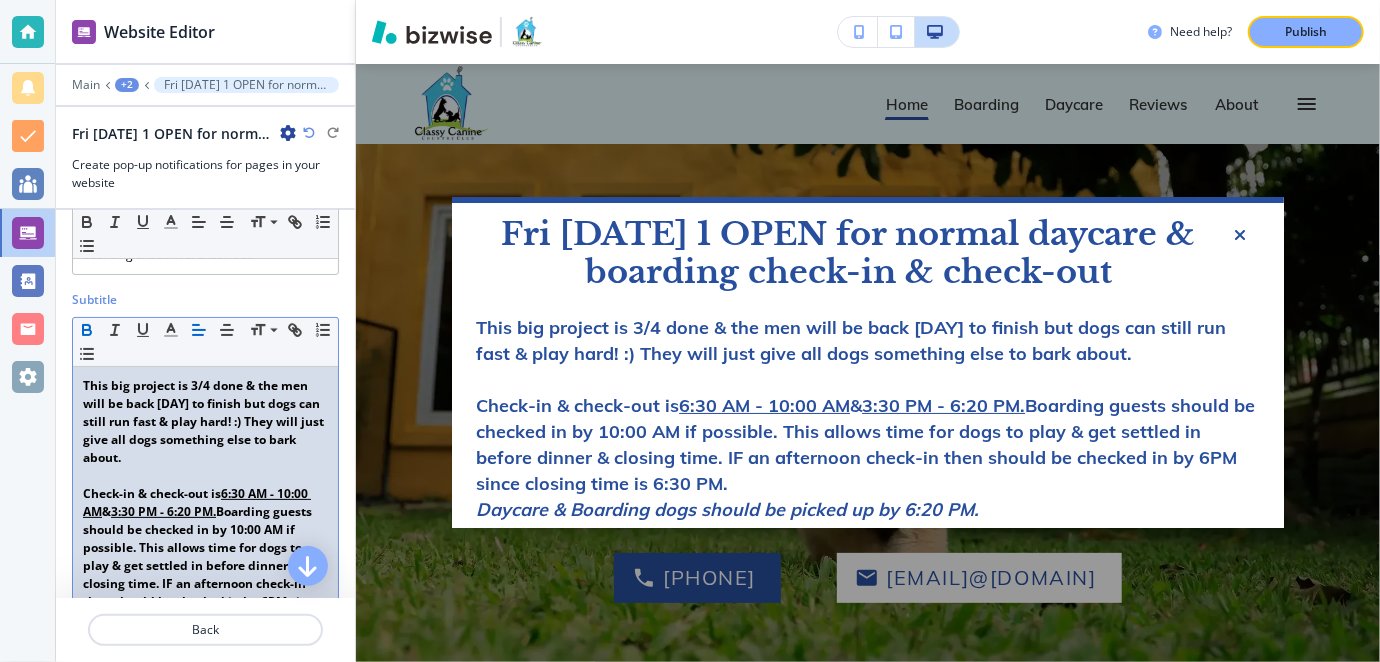scroll, scrollTop: 0, scrollLeft: 0, axis: both 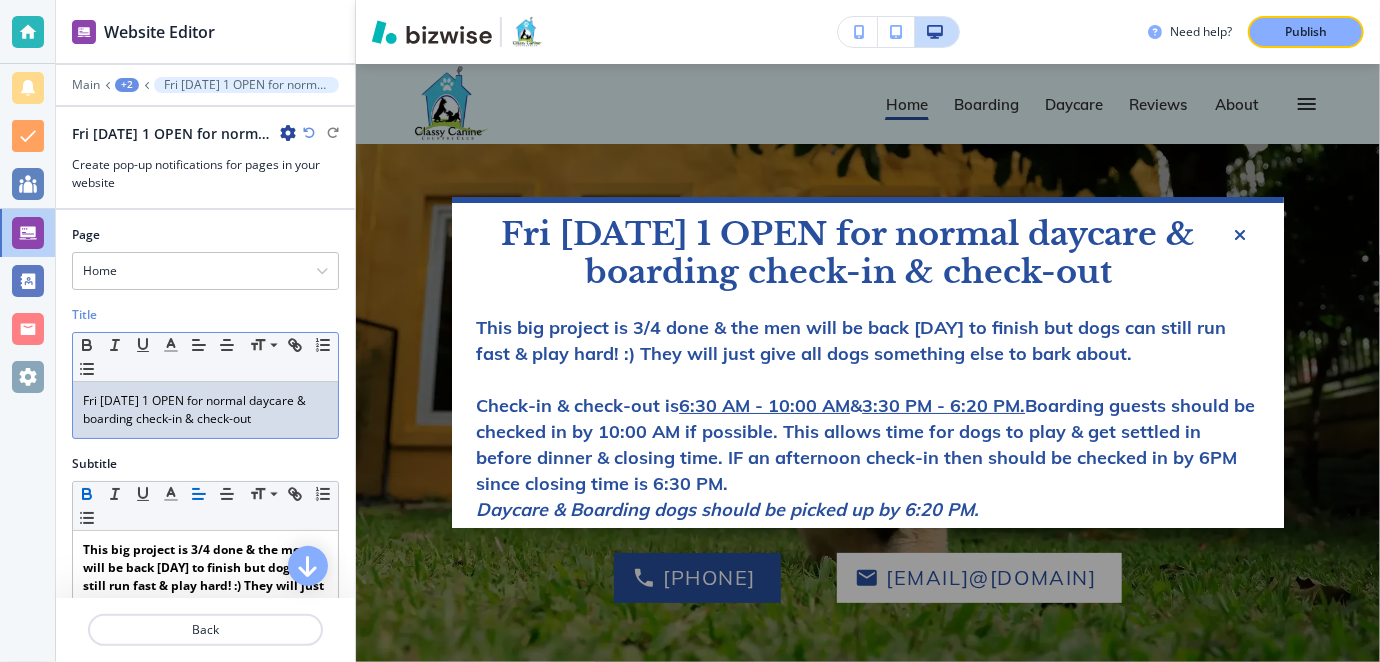 click on "Fri [DATE] 1 OPEN for normal daycare & boarding check-in & check-out" at bounding box center [205, 410] 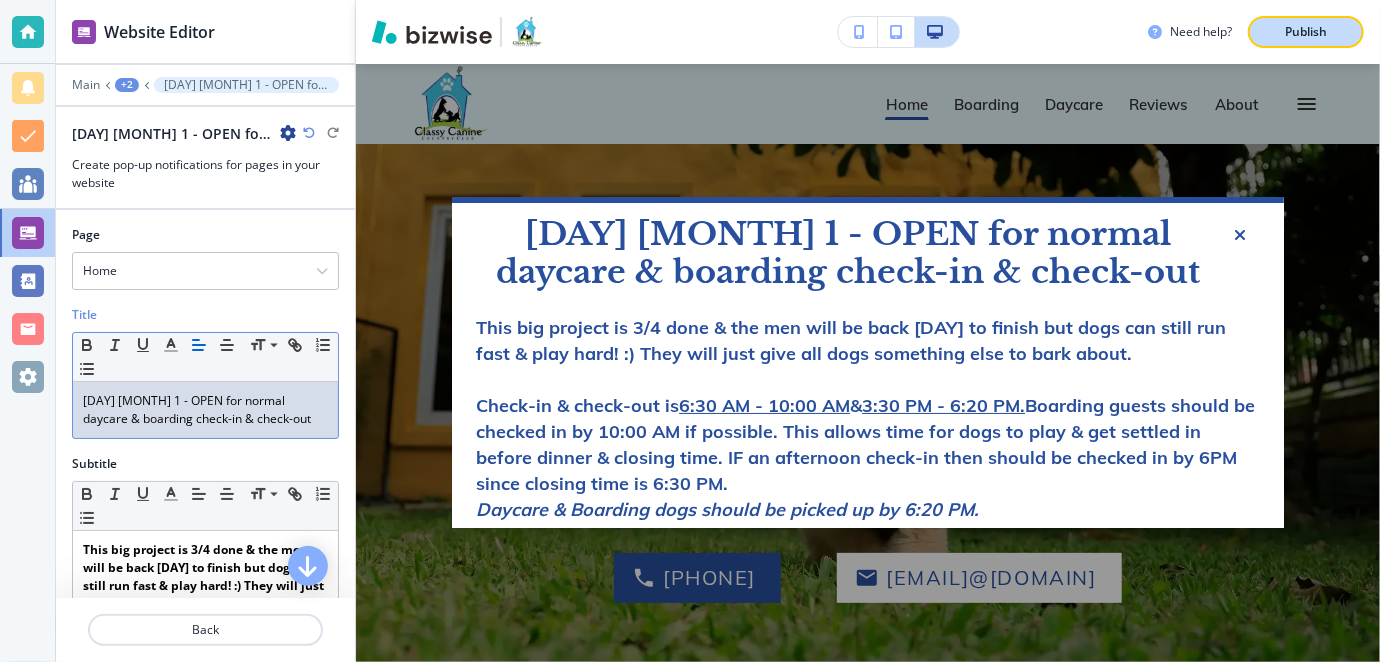 click on "Publish" at bounding box center [1306, 32] 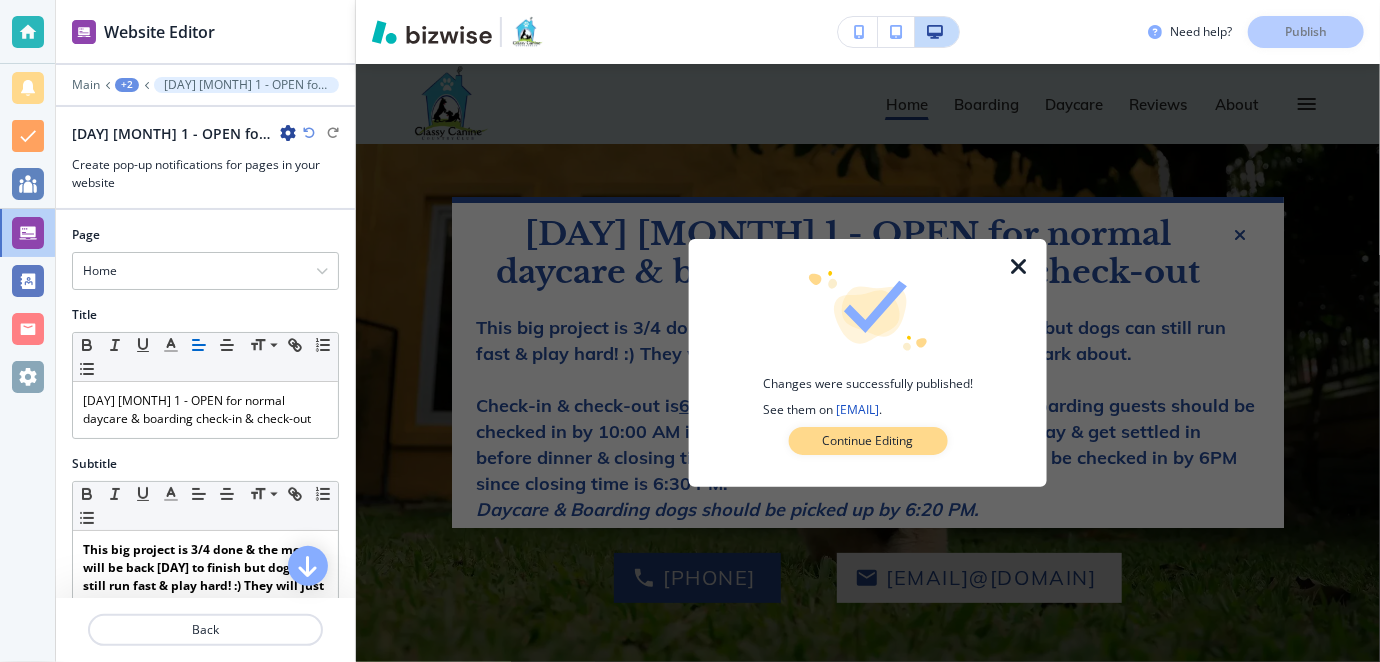 click on "Continue Editing" at bounding box center [867, 441] 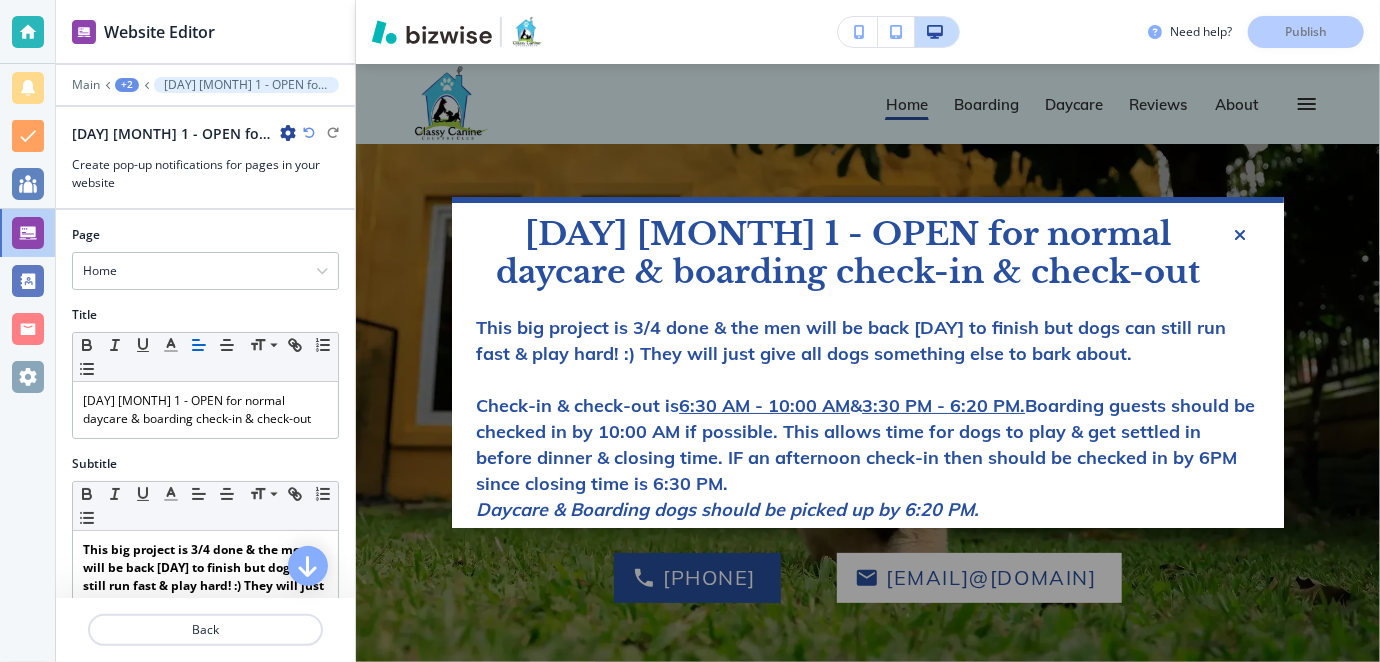 drag, startPoint x: 509, startPoint y: 215, endPoint x: 1229, endPoint y: 357, distance: 733.8692 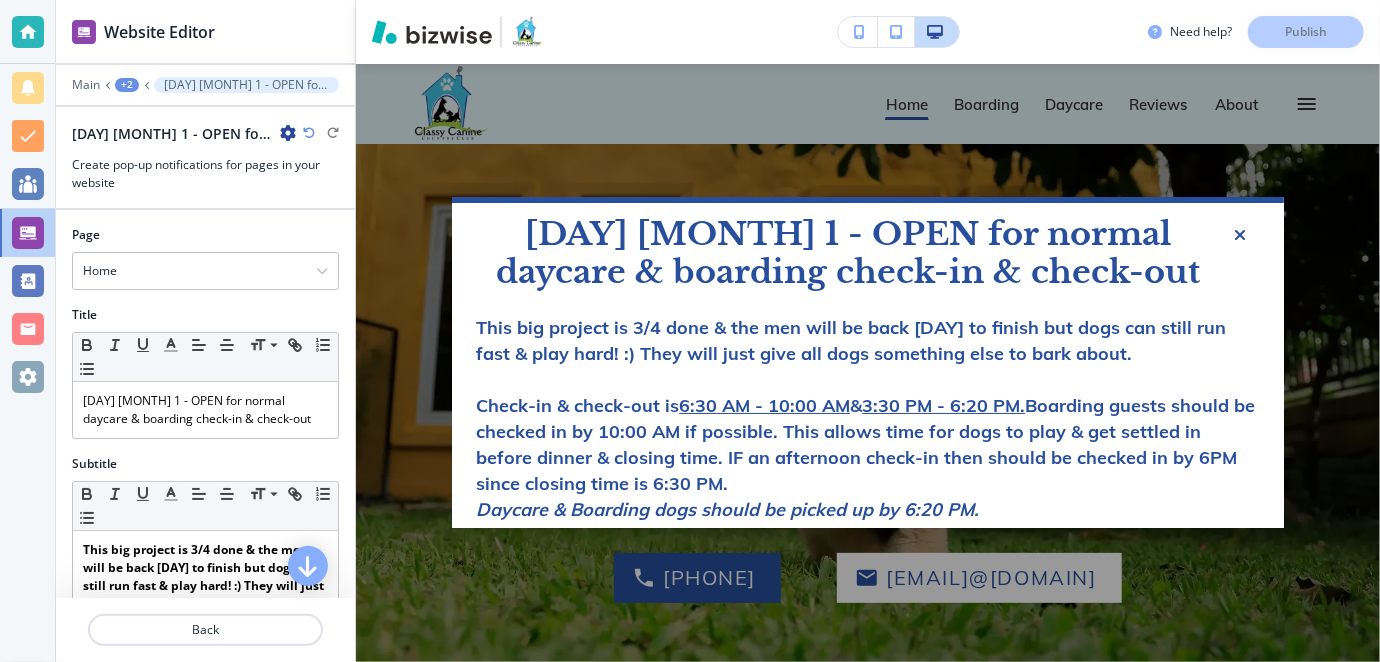 copy on "[DAY] [MONTH] 1 - OPEN for normal daycare & boarding check-in & check-out This big project is 3/4 done & the men will be back [DAY] to finish but dogs can still run fast & play hard! :) They will just give all dogs something else to bark about." 